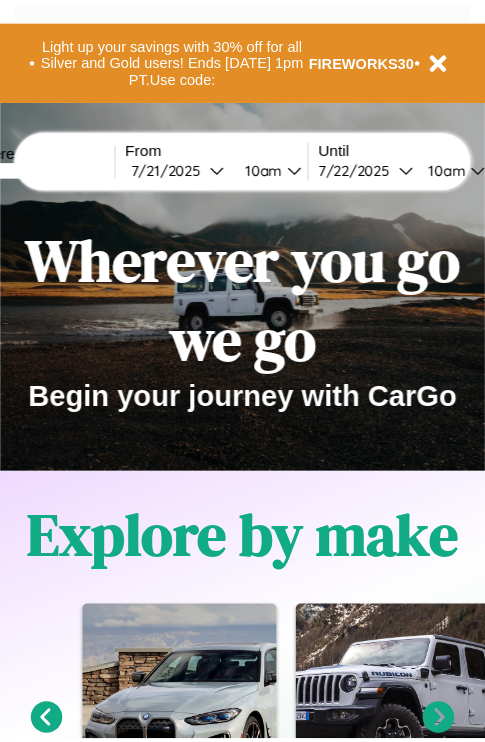 scroll, scrollTop: 0, scrollLeft: 0, axis: both 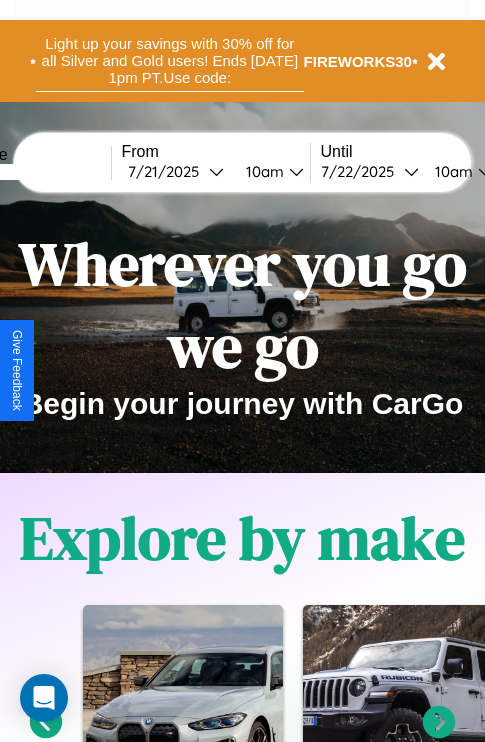 click on "Light up your savings with 30% off for all Silver and Gold users! Ends [DATE] 1pm PT.  Use code:" at bounding box center (170, 61) 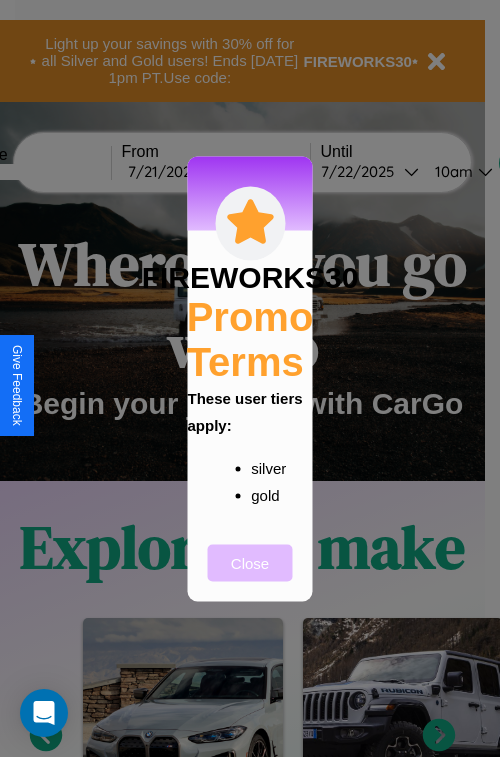 click on "Close" at bounding box center [250, 562] 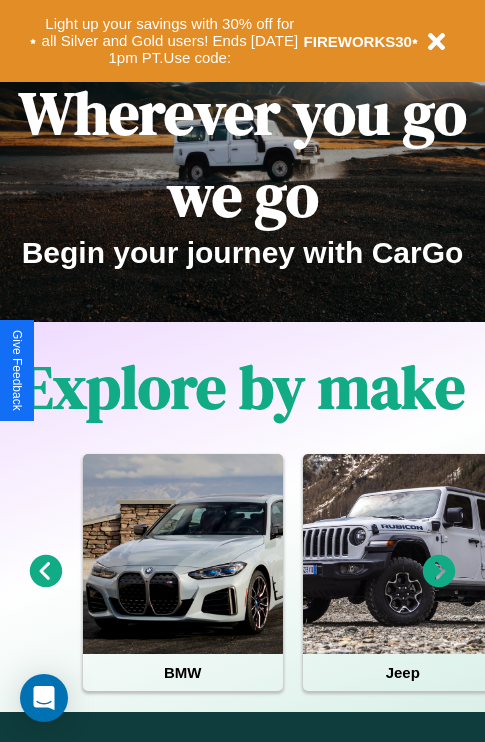 scroll, scrollTop: 0, scrollLeft: 0, axis: both 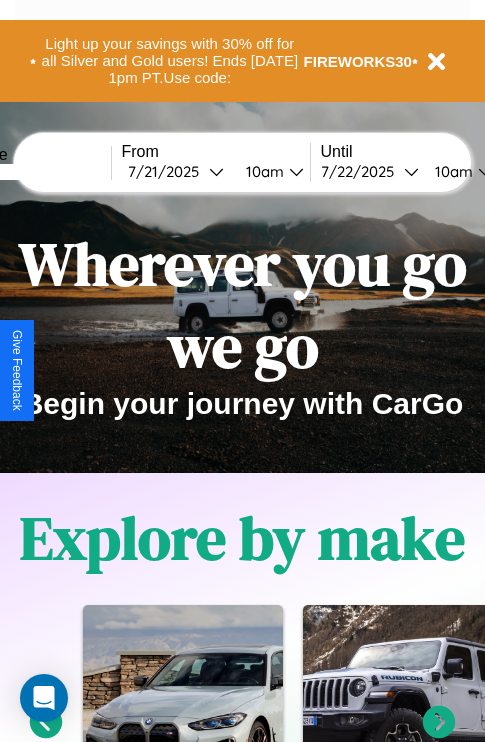 click at bounding box center (36, 172) 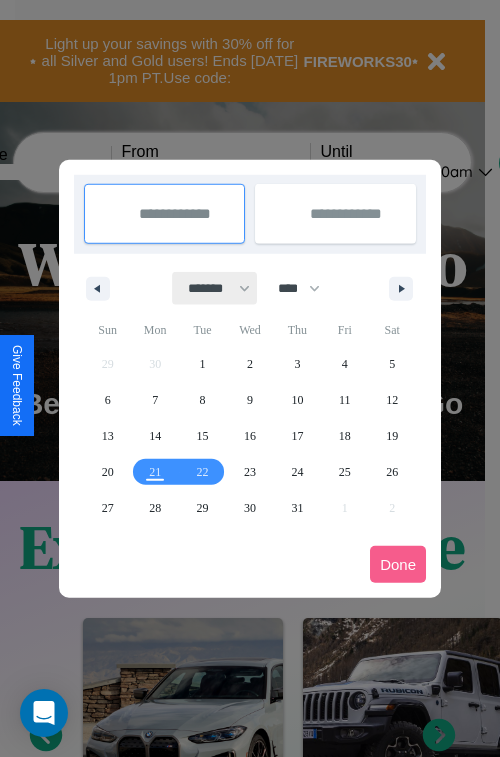 click on "******* ******** ***** ***** *** **** **** ****** ********* ******* ******** ********" at bounding box center [215, 288] 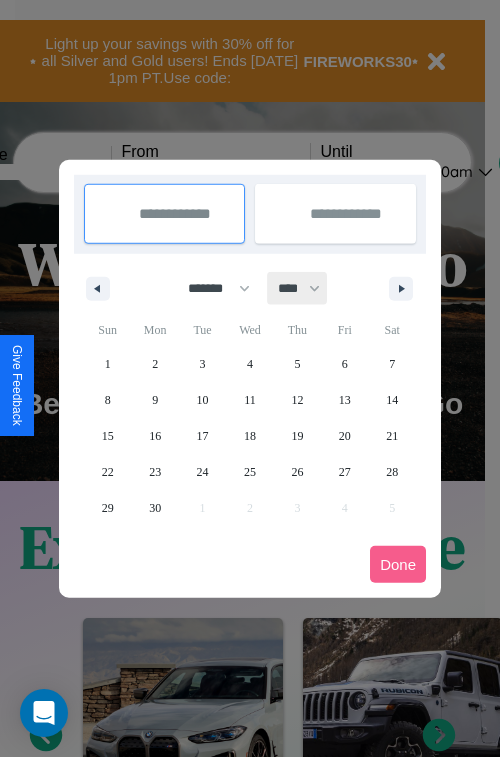 click on "**** **** **** **** **** **** **** **** **** **** **** **** **** **** **** **** **** **** **** **** **** **** **** **** **** **** **** **** **** **** **** **** **** **** **** **** **** **** **** **** **** **** **** **** **** **** **** **** **** **** **** **** **** **** **** **** **** **** **** **** **** **** **** **** **** **** **** **** **** **** **** **** **** **** **** **** **** **** **** **** **** **** **** **** **** **** **** **** **** **** **** **** **** **** **** **** **** **** **** **** **** **** **** **** **** **** **** **** **** **** **** **** **** **** **** **** **** **** **** **** ****" at bounding box center (298, 288) 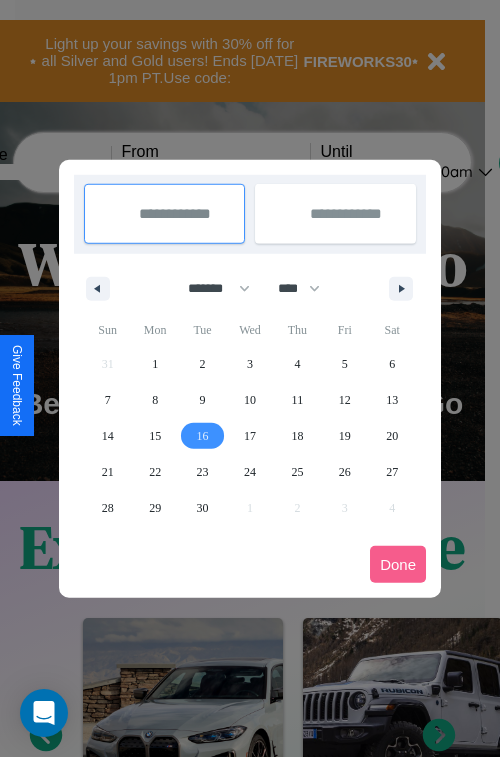 click on "16" at bounding box center (203, 436) 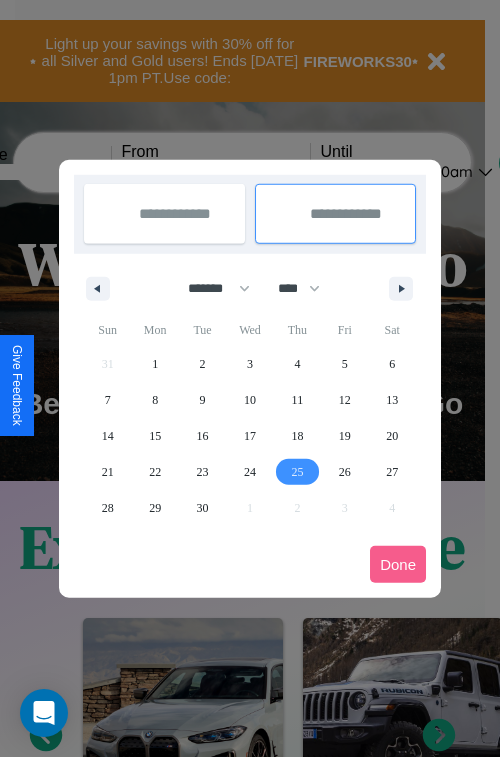 click on "25" at bounding box center (297, 472) 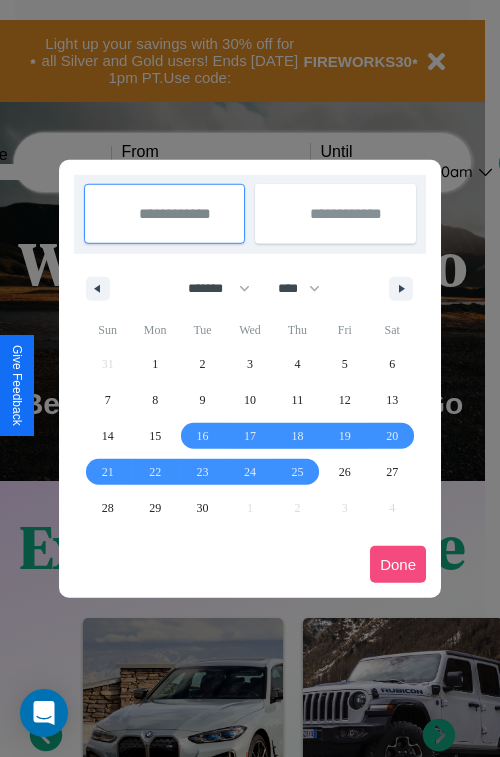 click on "Done" at bounding box center [398, 564] 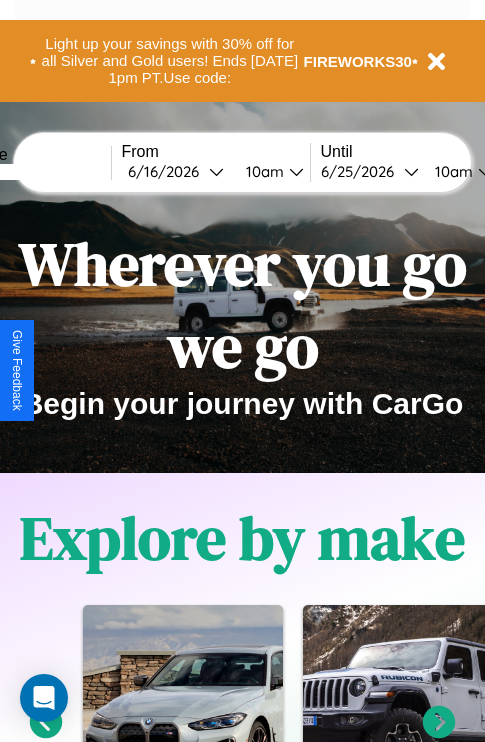 scroll, scrollTop: 0, scrollLeft: 75, axis: horizontal 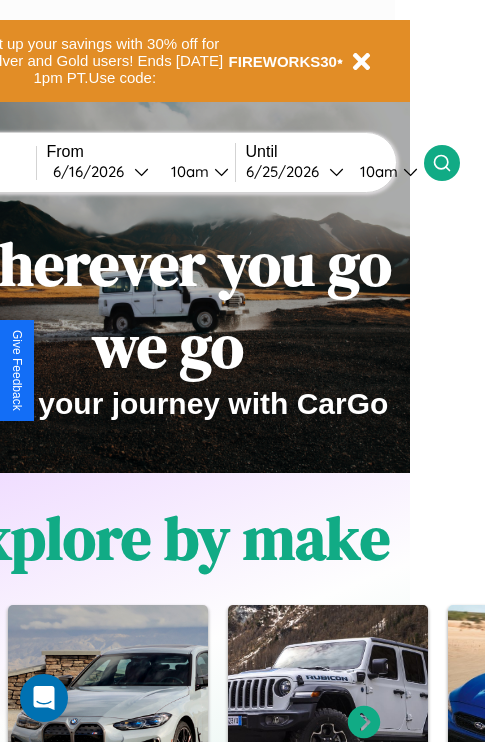 click 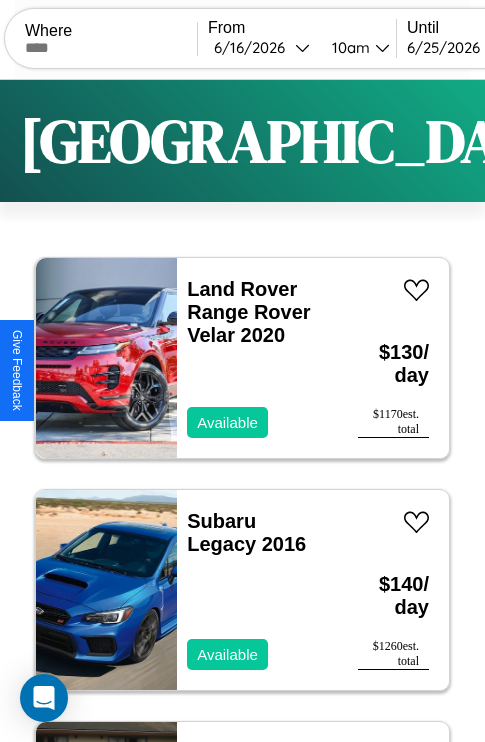 scroll, scrollTop: 95, scrollLeft: 0, axis: vertical 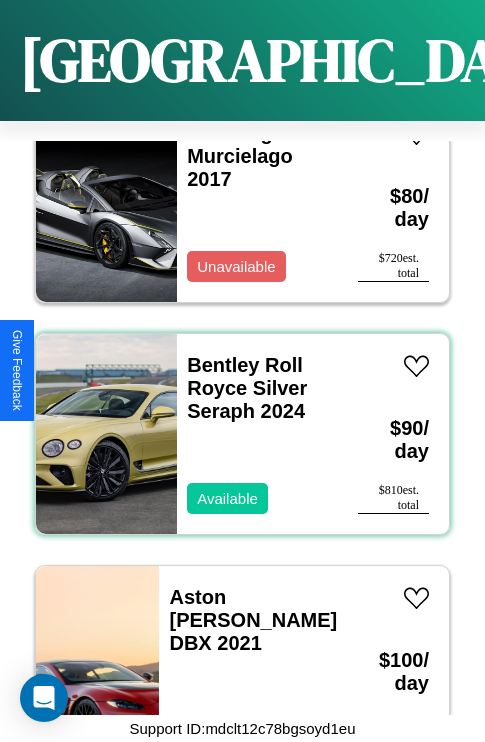 click on "Bentley   Roll Royce Silver Seraph   2024 Available" at bounding box center (257, 434) 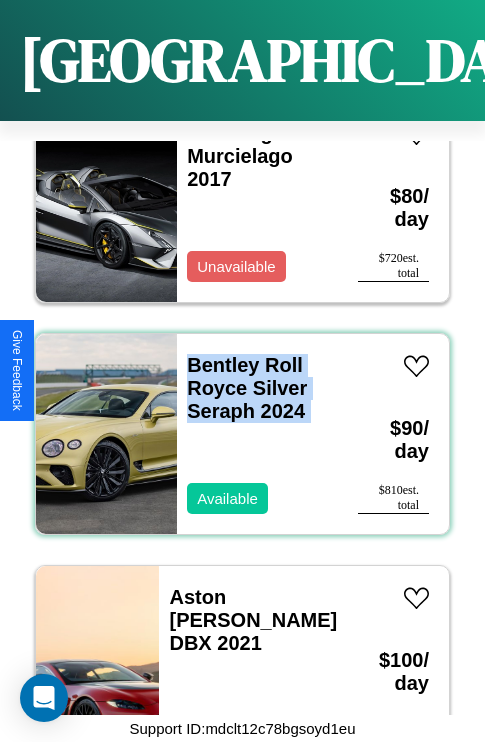 click on "Bentley   Roll Royce Silver Seraph   2024 Available" at bounding box center (257, 434) 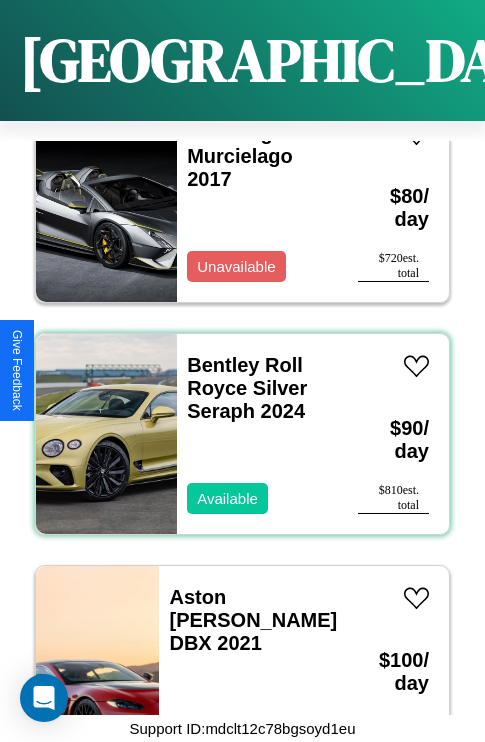 click on "Bentley   Roll Royce Silver Seraph   2024 Available" at bounding box center (257, 434) 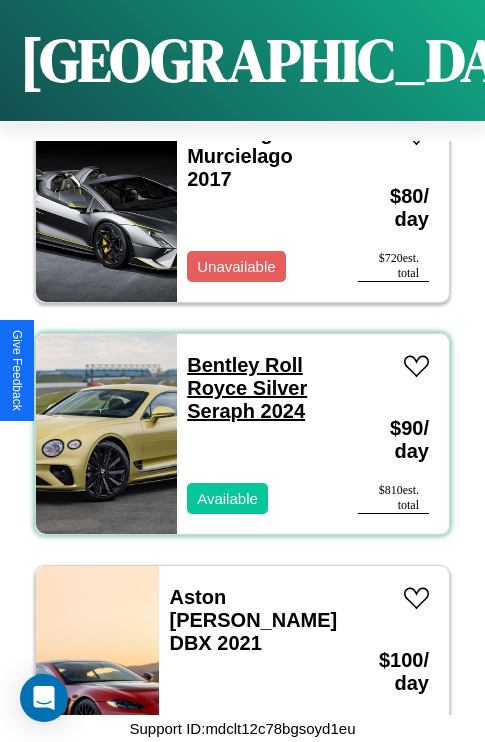 click on "Bentley   Roll Royce Silver Seraph   2024" at bounding box center [247, 388] 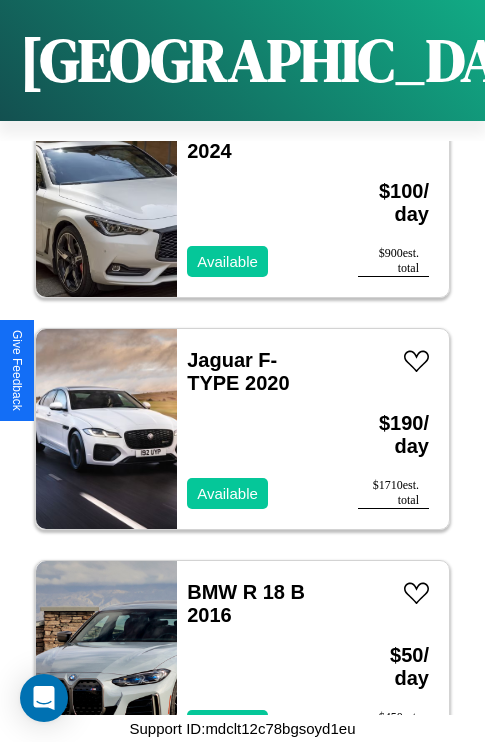 scroll, scrollTop: 1931, scrollLeft: 0, axis: vertical 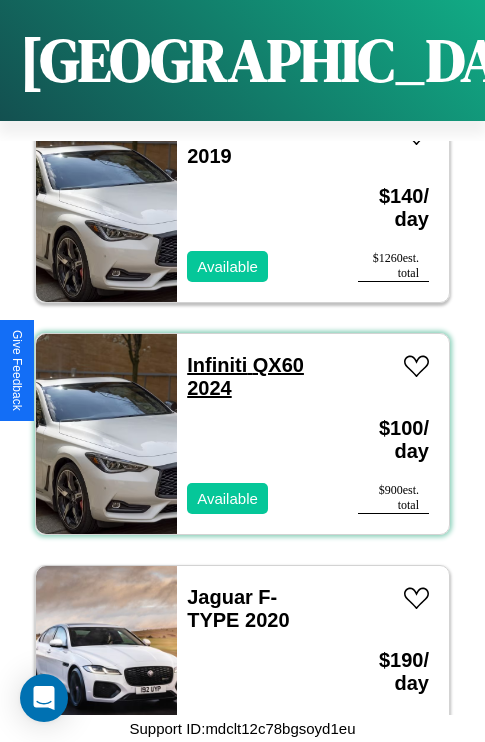 click on "Infiniti   QX60   2024" at bounding box center [245, 376] 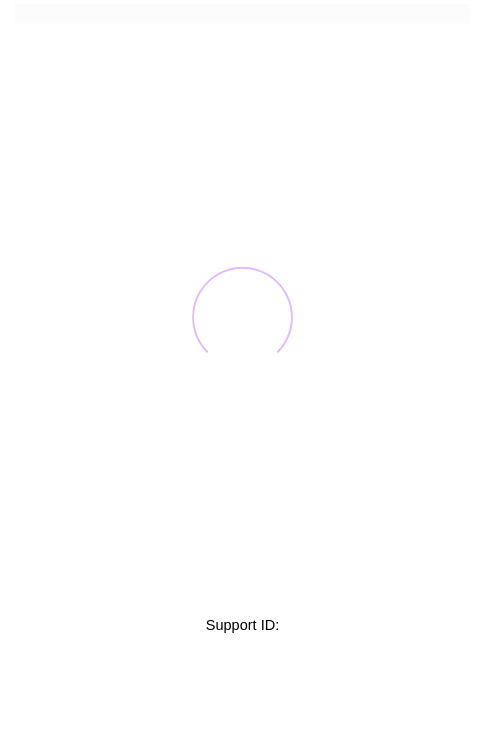 scroll, scrollTop: 0, scrollLeft: 0, axis: both 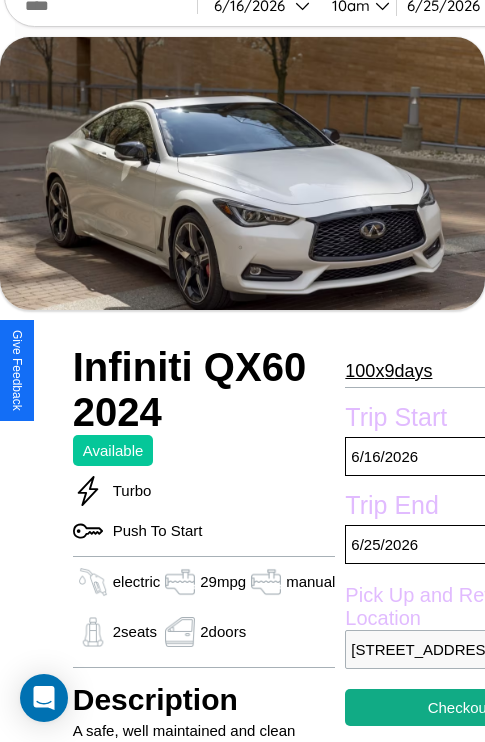 click on "100  x  9  days" at bounding box center (388, 371) 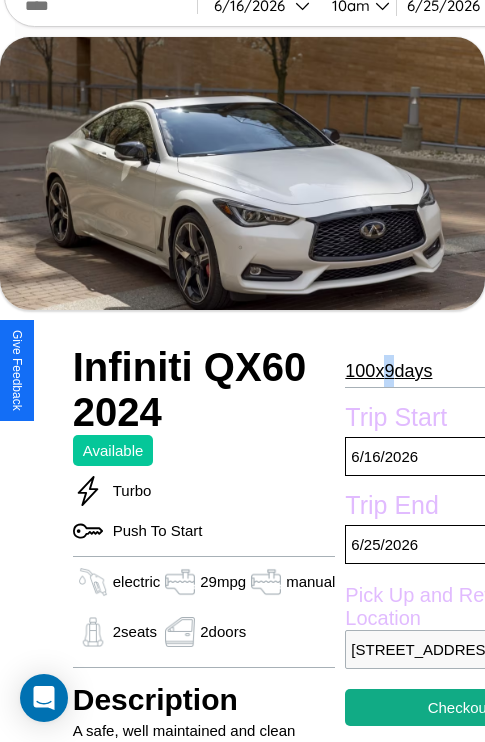 click on "100  x  9  days" at bounding box center (388, 371) 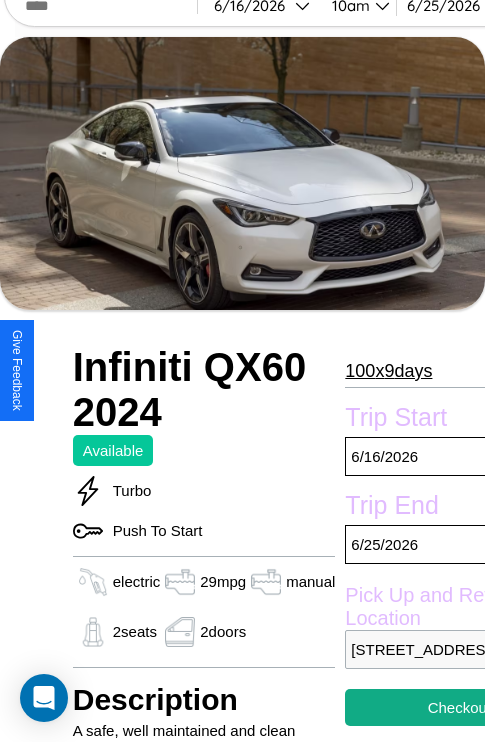 click on "100  x  9  days" at bounding box center (388, 371) 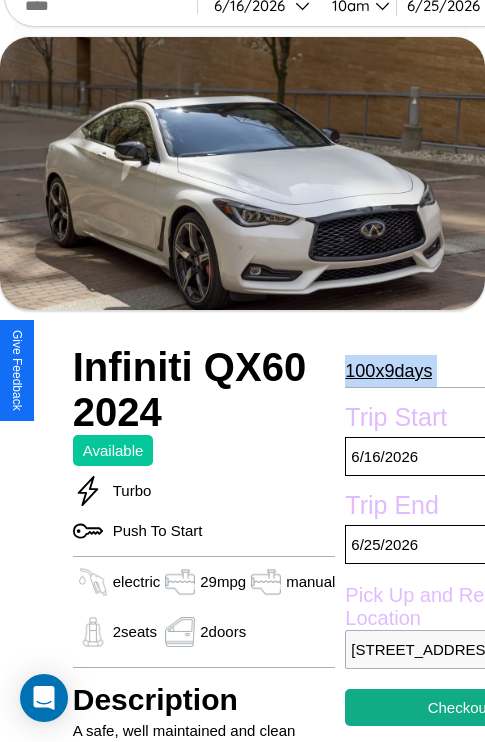 click on "100  x  9  days" at bounding box center [388, 371] 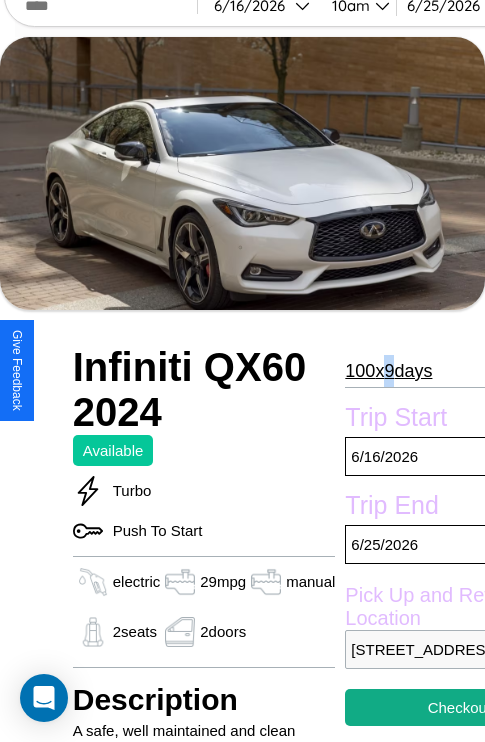 click on "100  x  9  days" at bounding box center [388, 371] 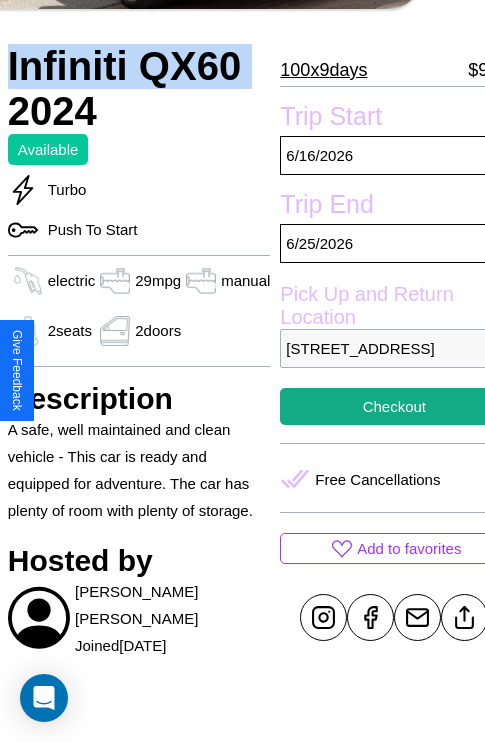 scroll, scrollTop: 408, scrollLeft: 80, axis: both 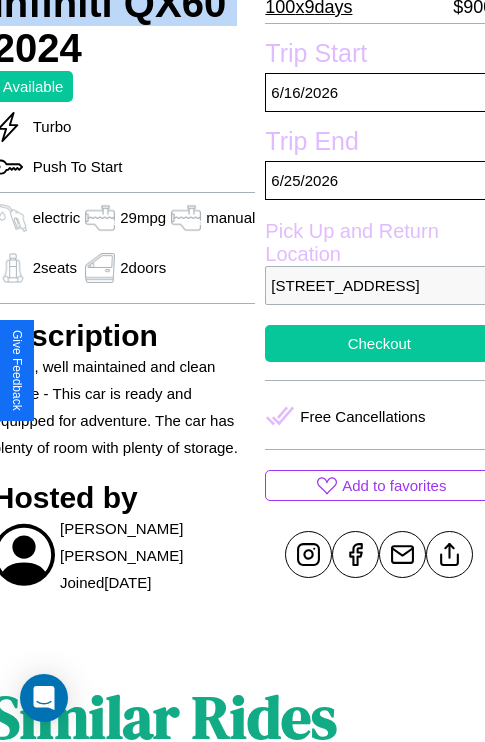 click on "Checkout" at bounding box center (379, 343) 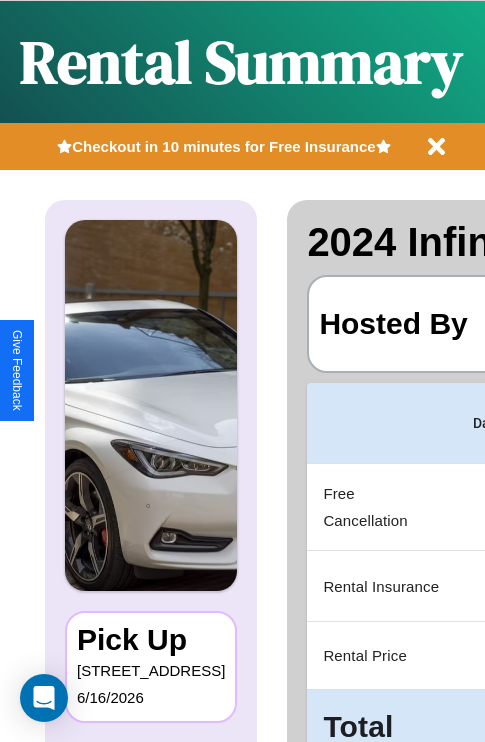 scroll, scrollTop: 0, scrollLeft: 378, axis: horizontal 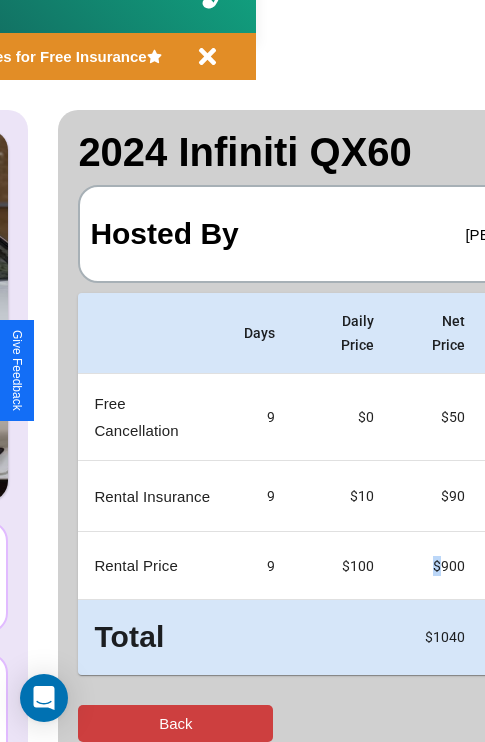 click on "Back" at bounding box center [175, 723] 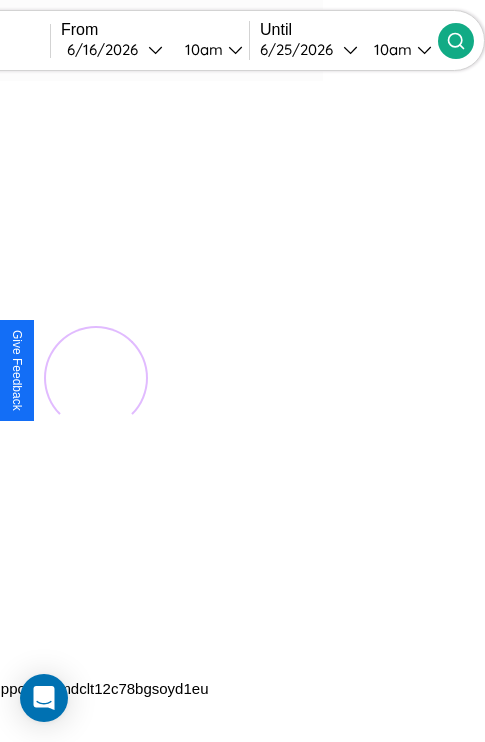 scroll, scrollTop: 0, scrollLeft: 0, axis: both 